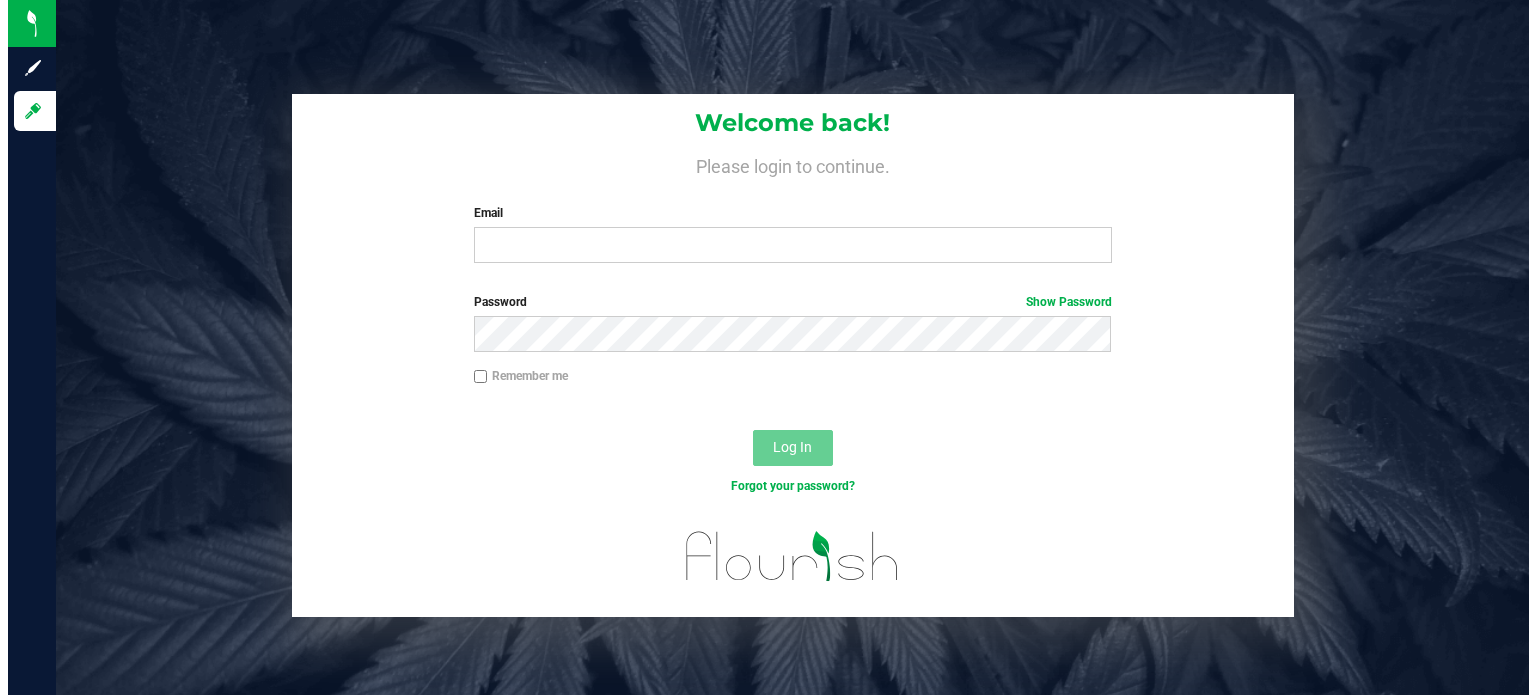 scroll, scrollTop: 0, scrollLeft: 0, axis: both 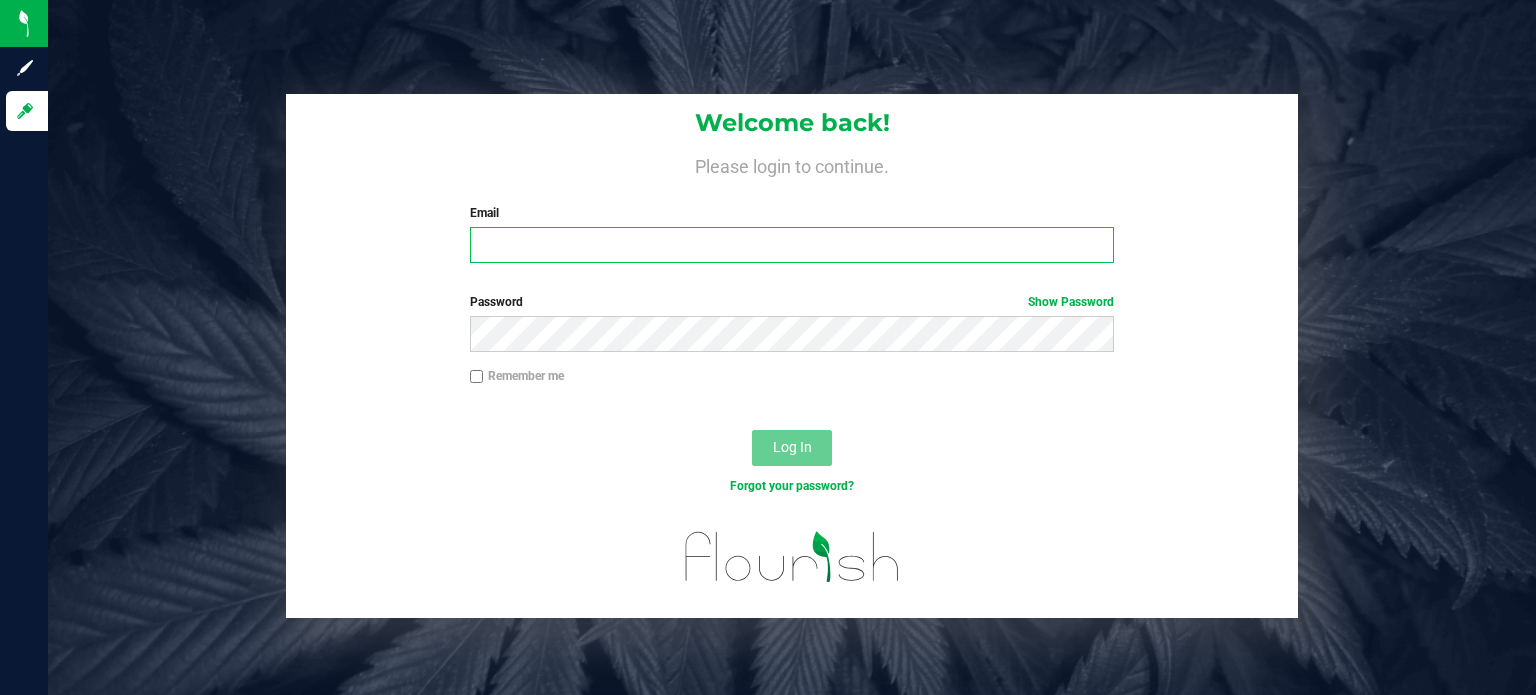 click on "Email" at bounding box center (792, 245) 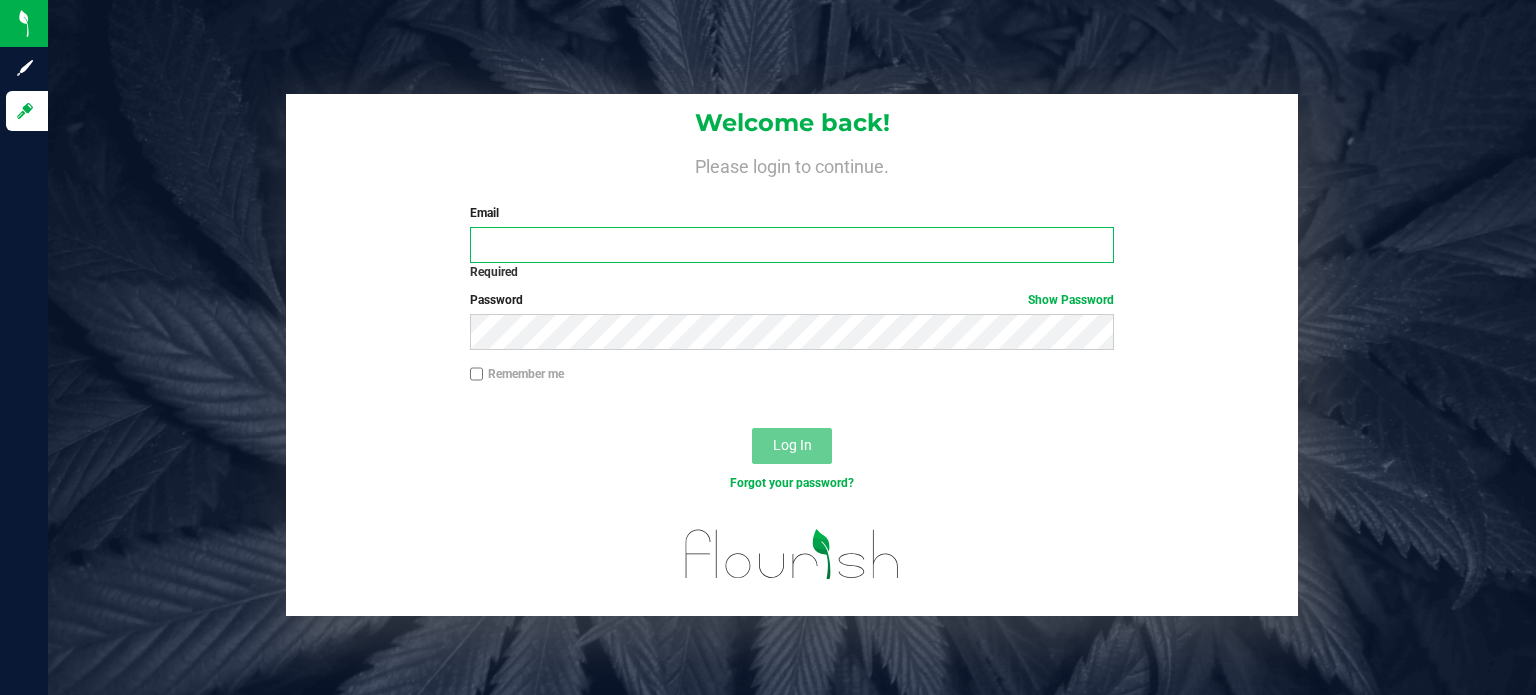 click on "Email" at bounding box center (792, 245) 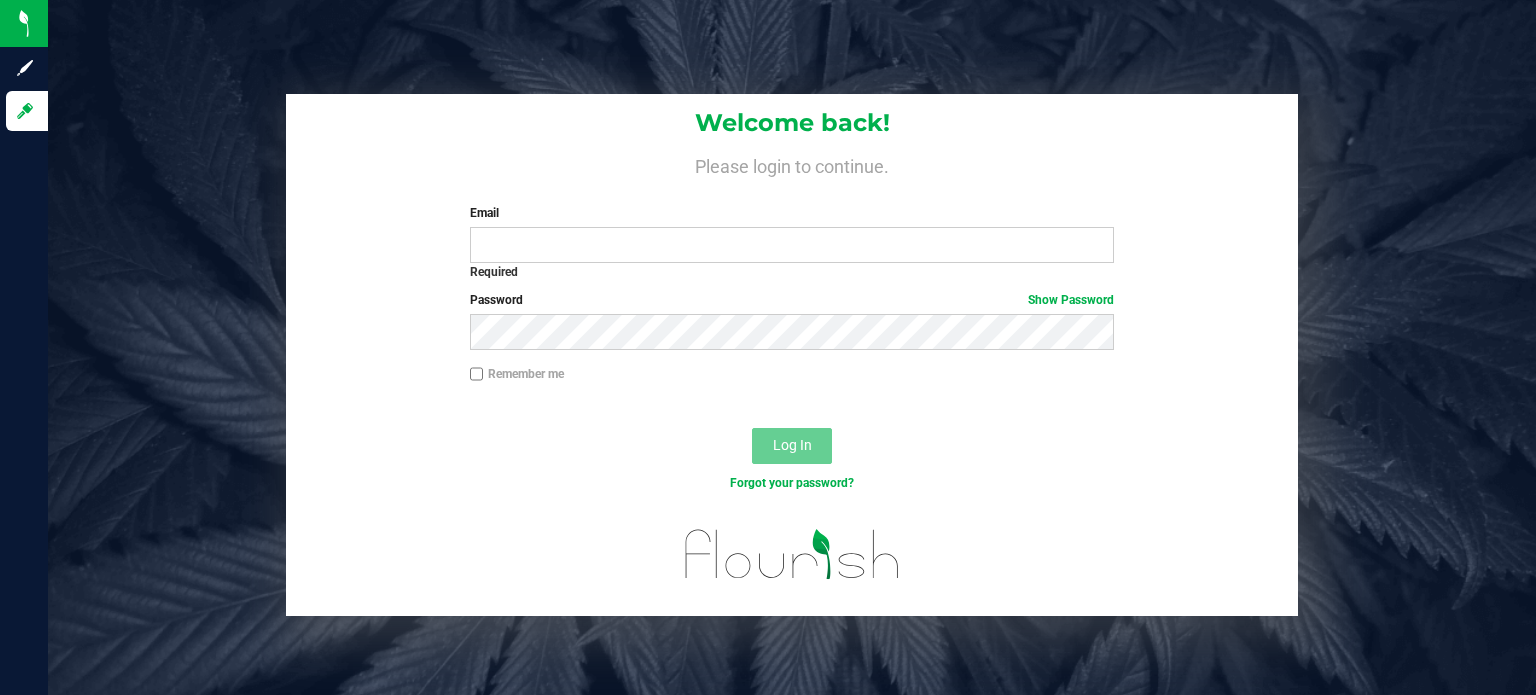 click at bounding box center (0, 695) 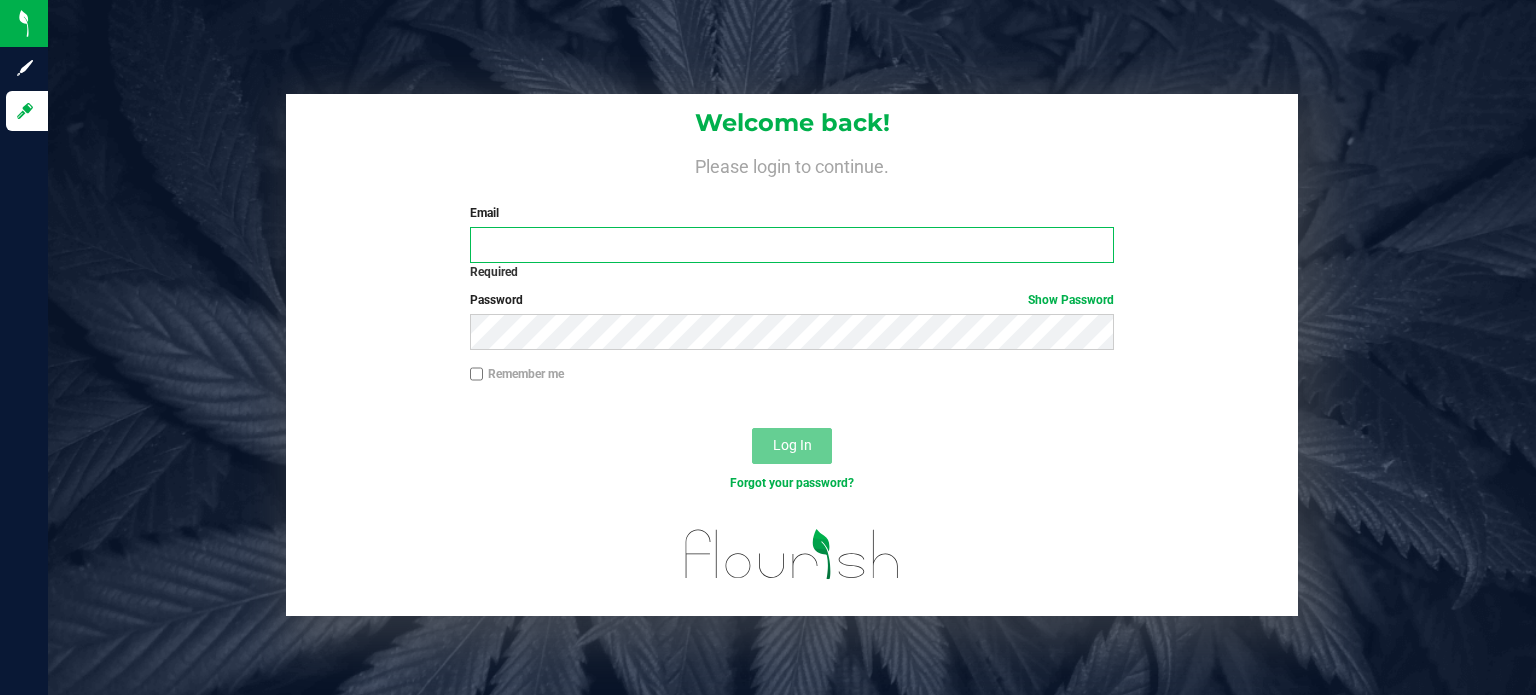 type on "[EMAIL]" 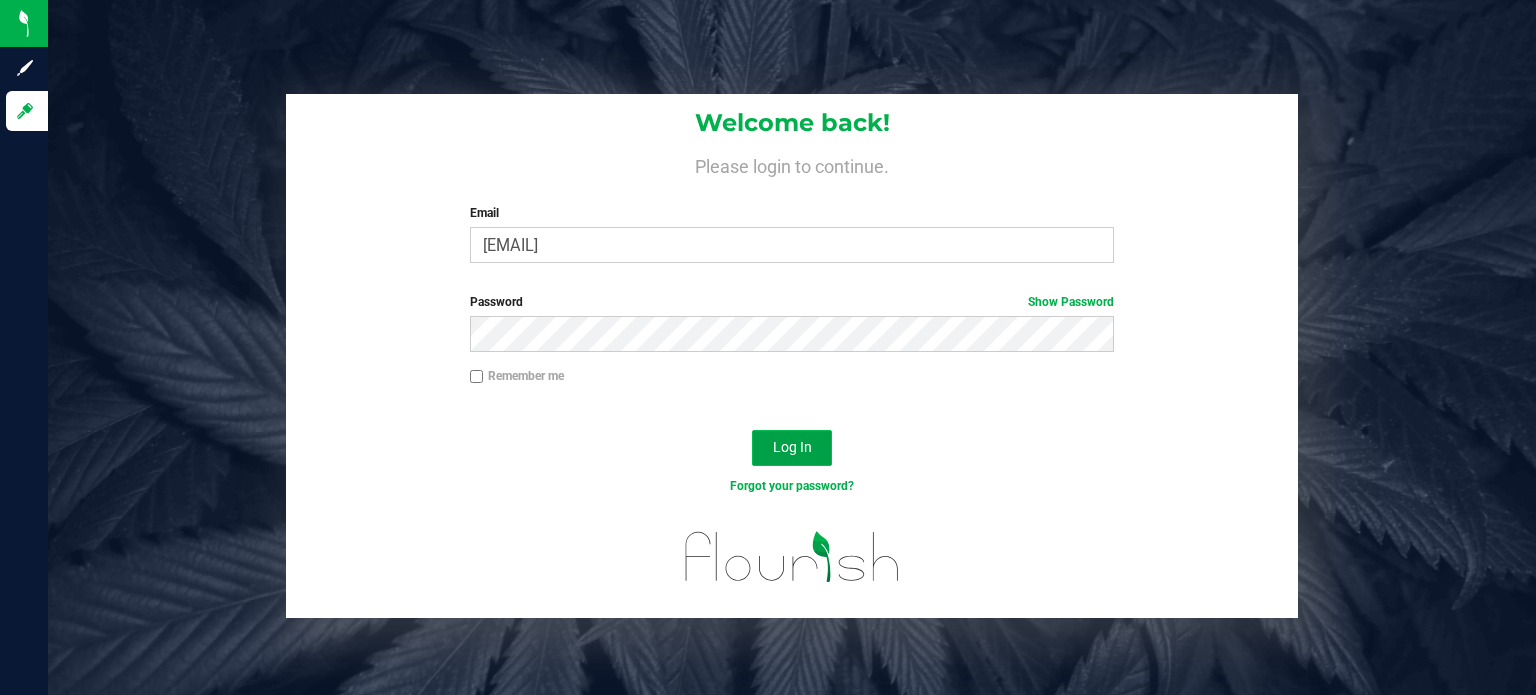 click on "Log In" at bounding box center (792, 447) 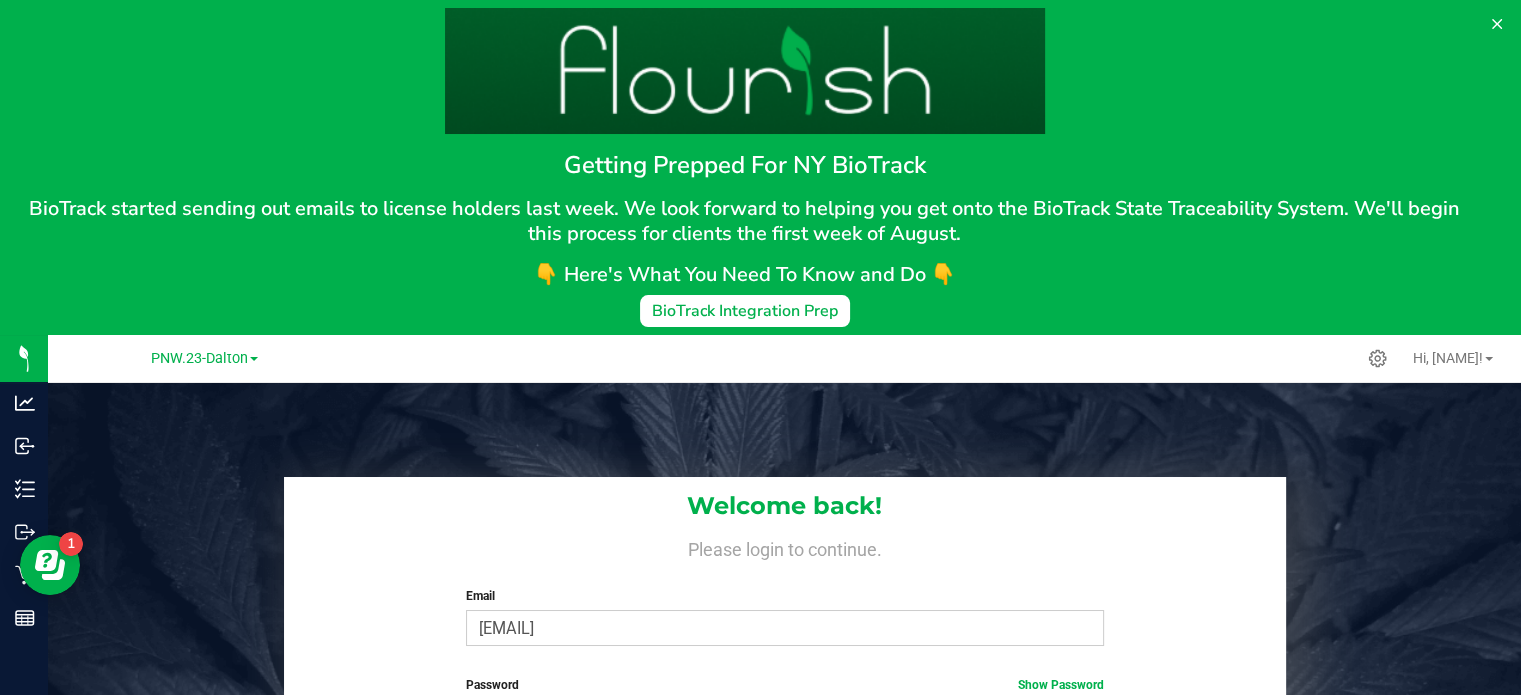 scroll, scrollTop: 0, scrollLeft: 0, axis: both 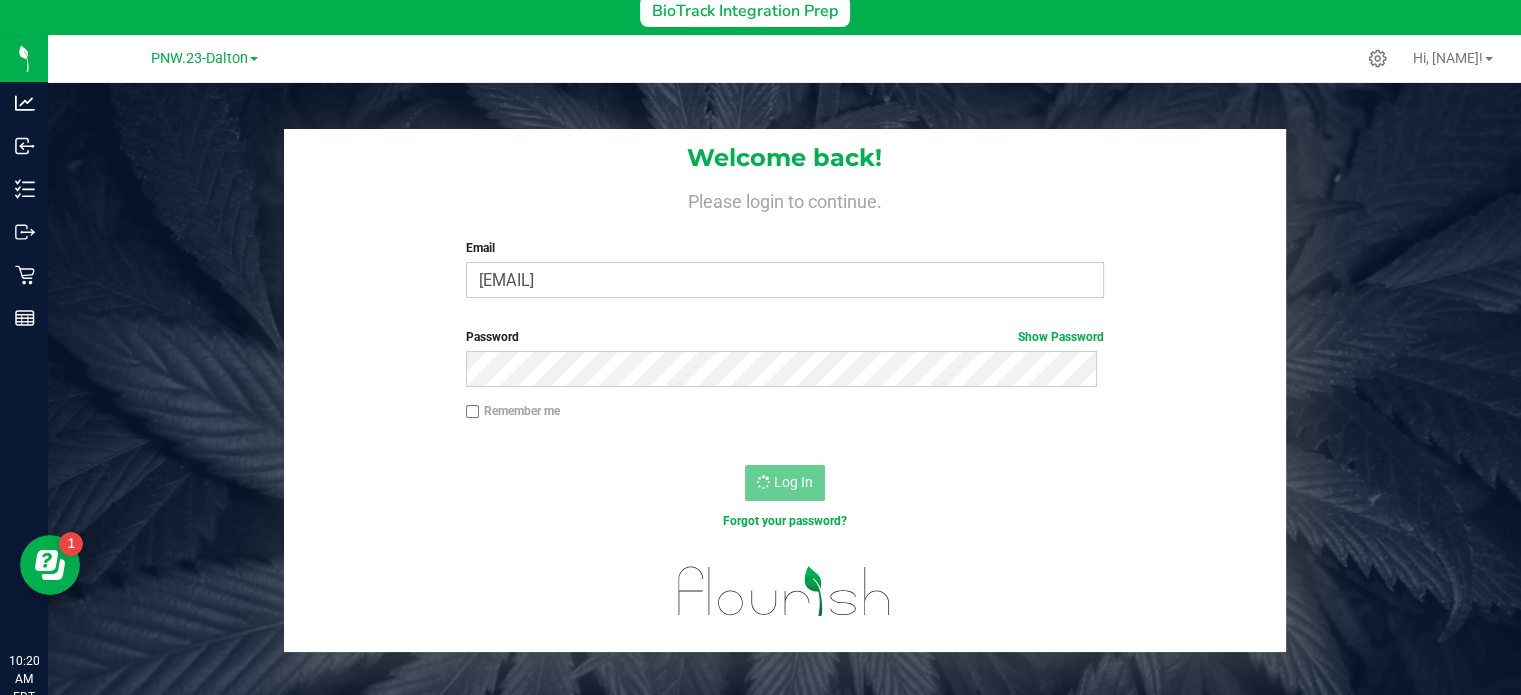 click at bounding box center (254, 59) 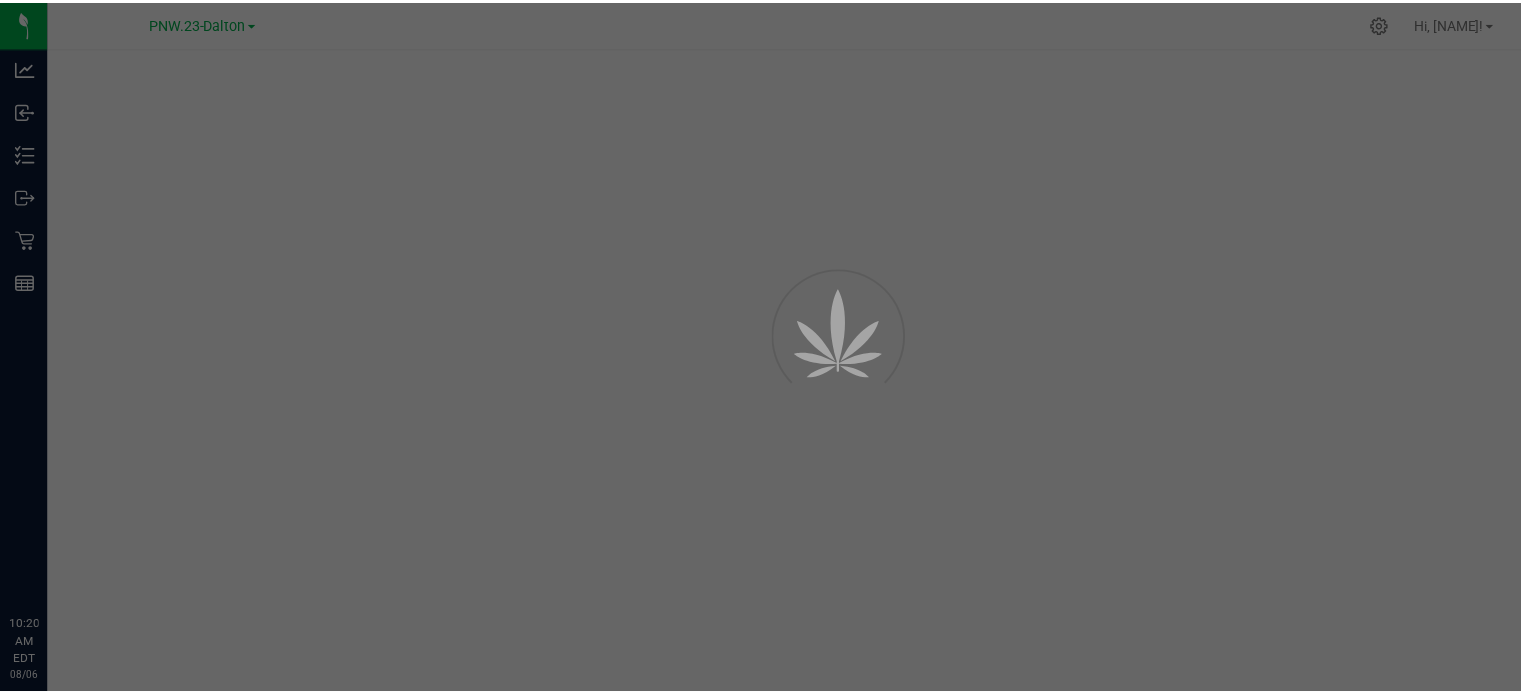scroll, scrollTop: 0, scrollLeft: 0, axis: both 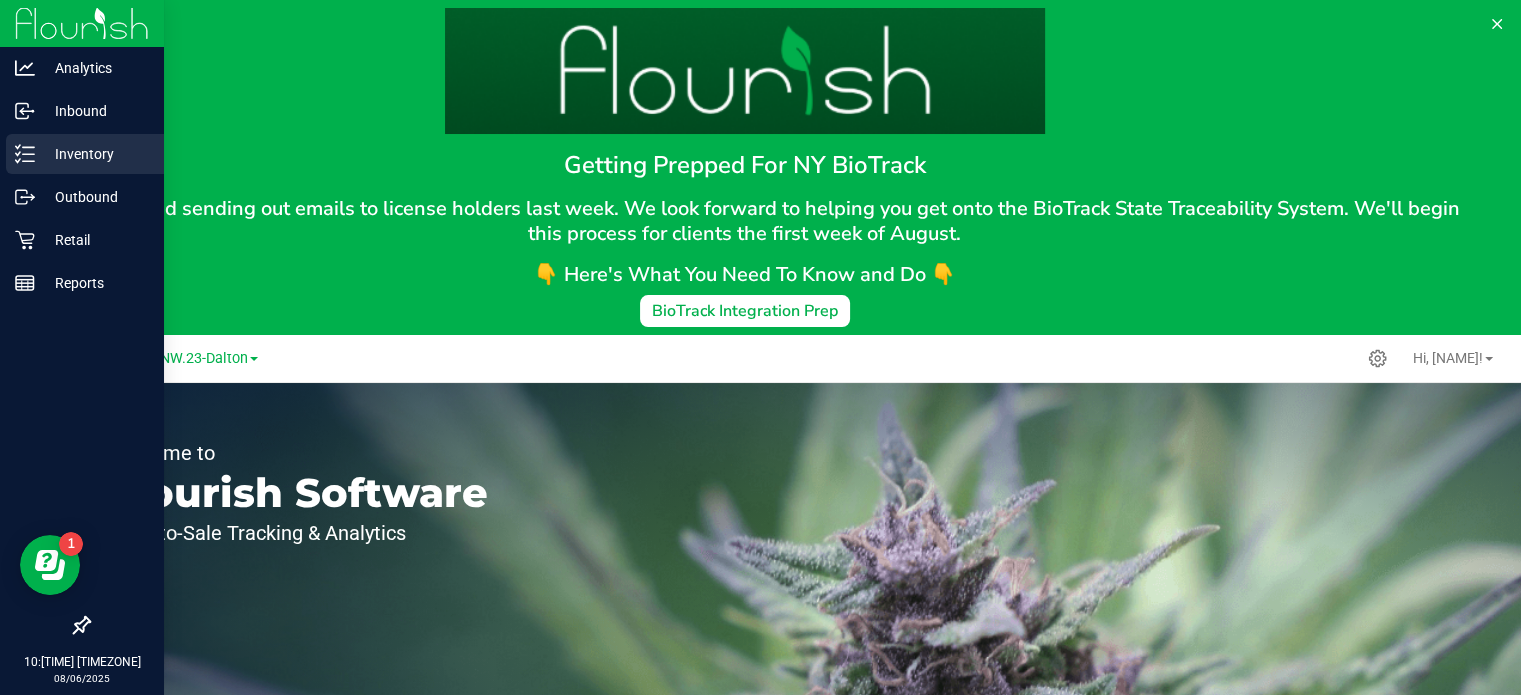 click on "Inventory" at bounding box center (95, 154) 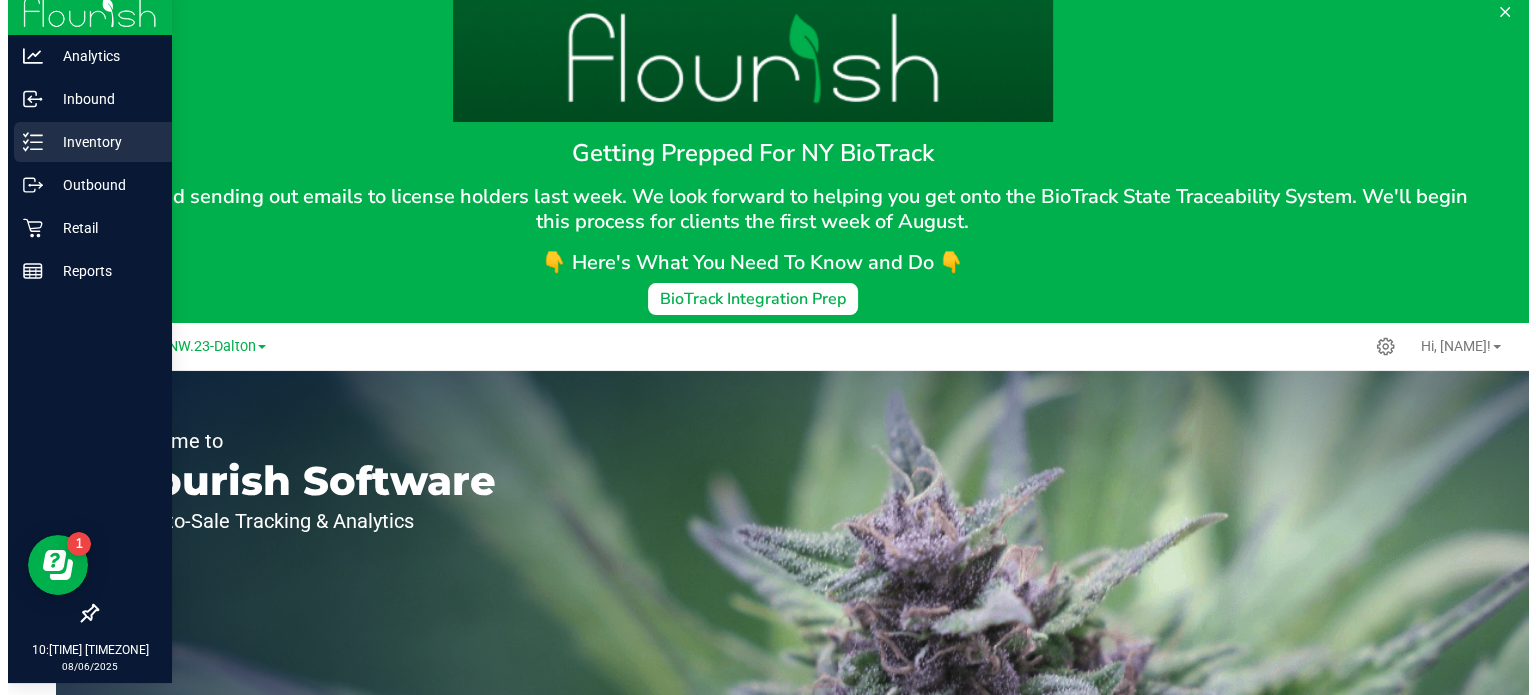 scroll, scrollTop: 0, scrollLeft: 0, axis: both 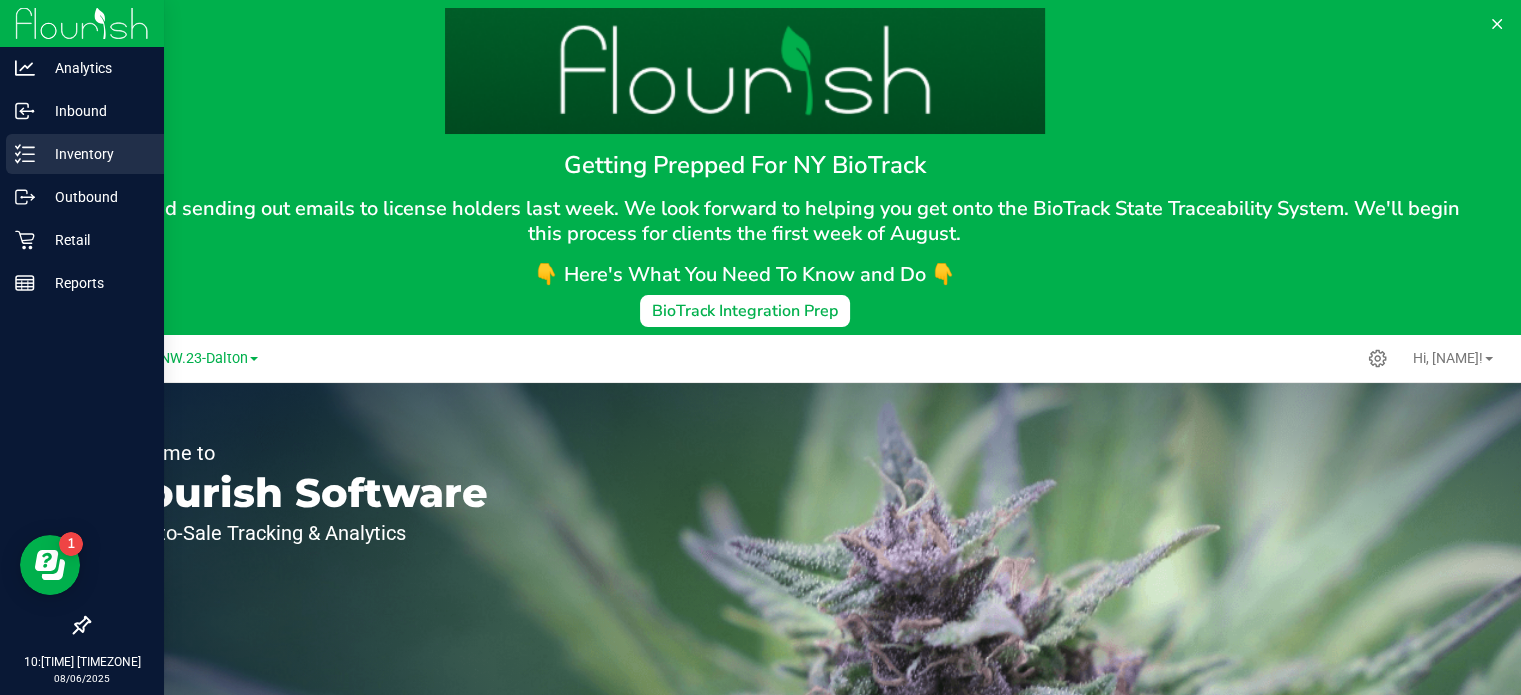 click on "Inventory" at bounding box center (95, 154) 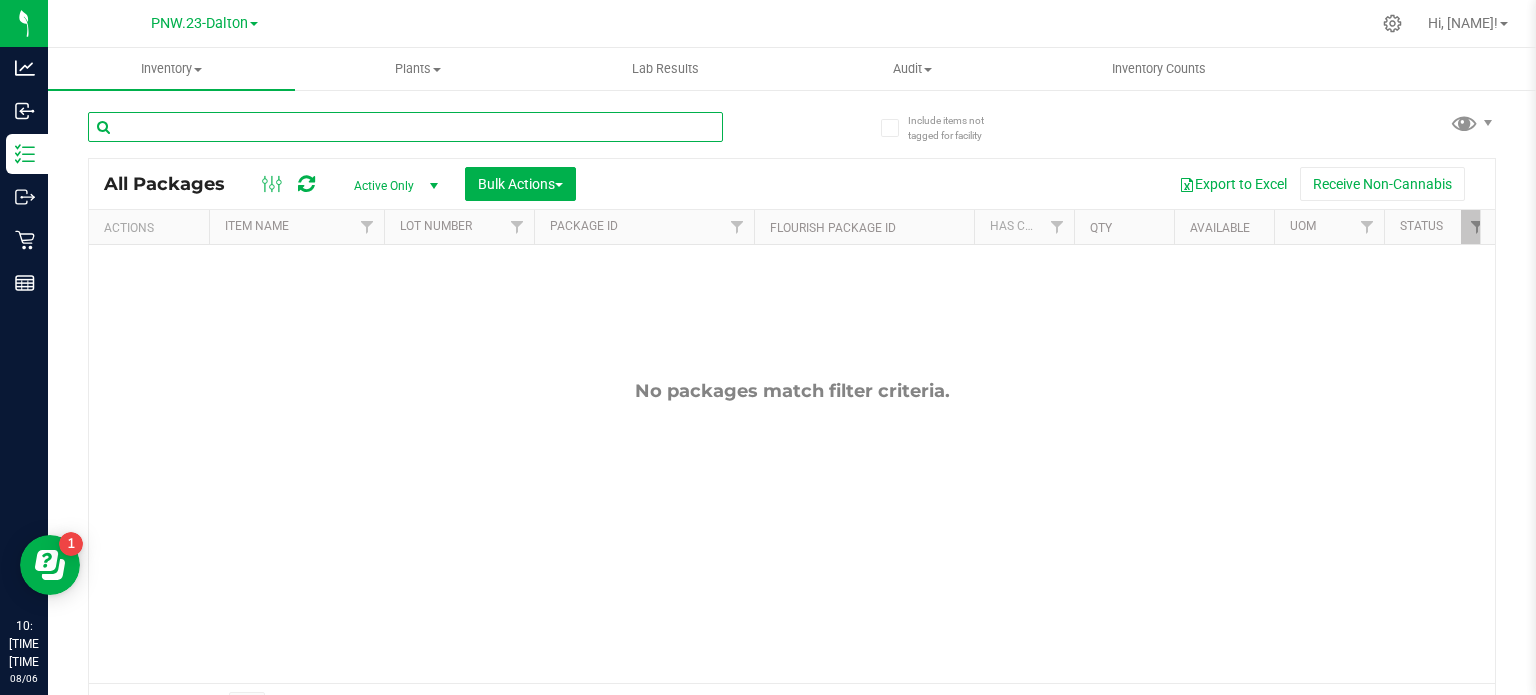 click at bounding box center (405, 127) 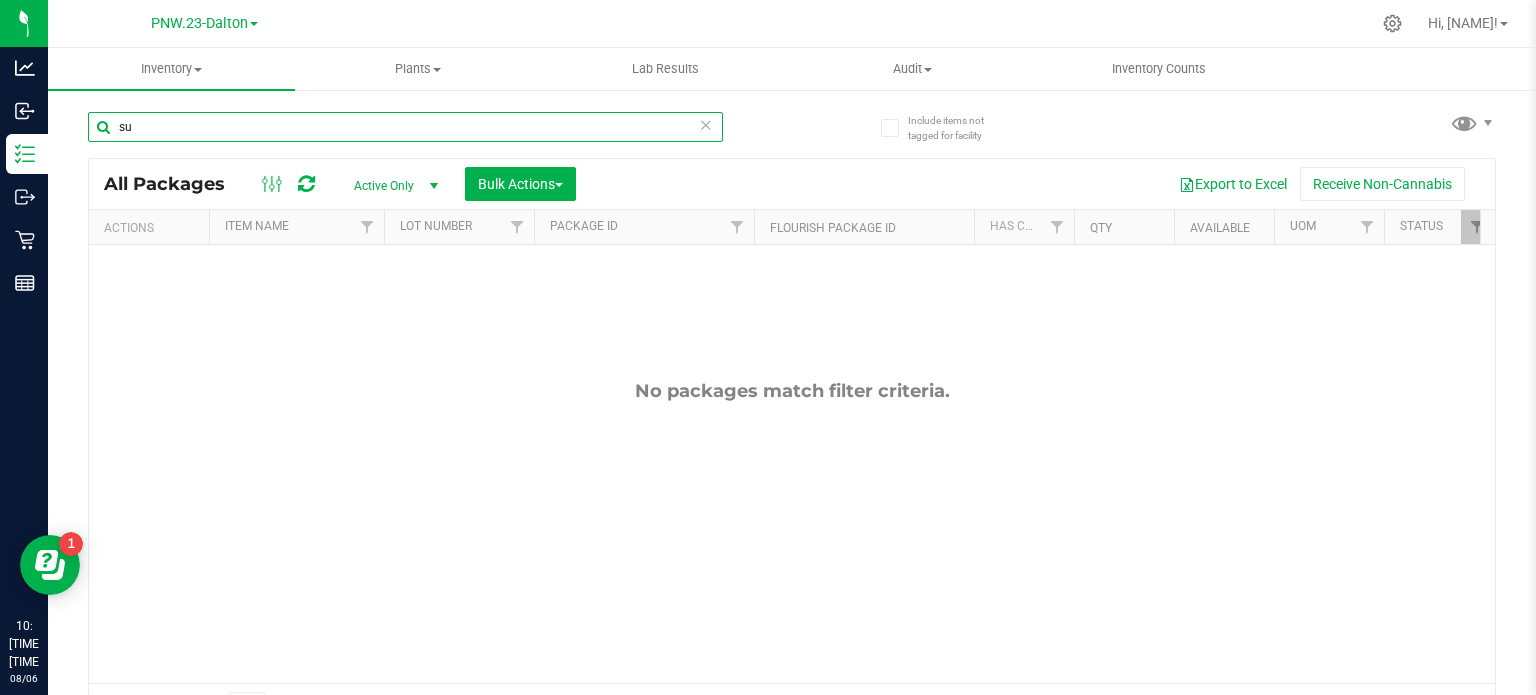 type on "s" 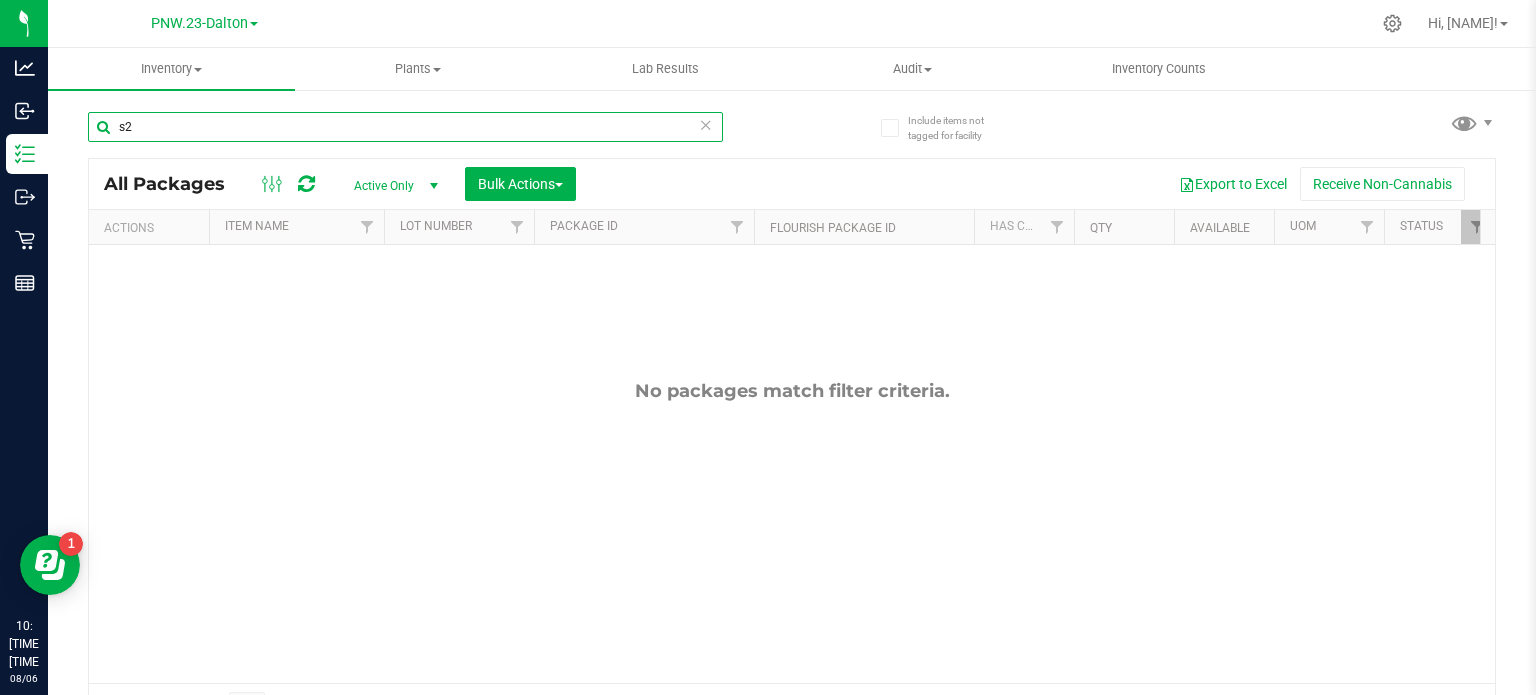 drag, startPoint x: 203, startPoint y: 130, endPoint x: 51, endPoint y: 154, distance: 153.88307 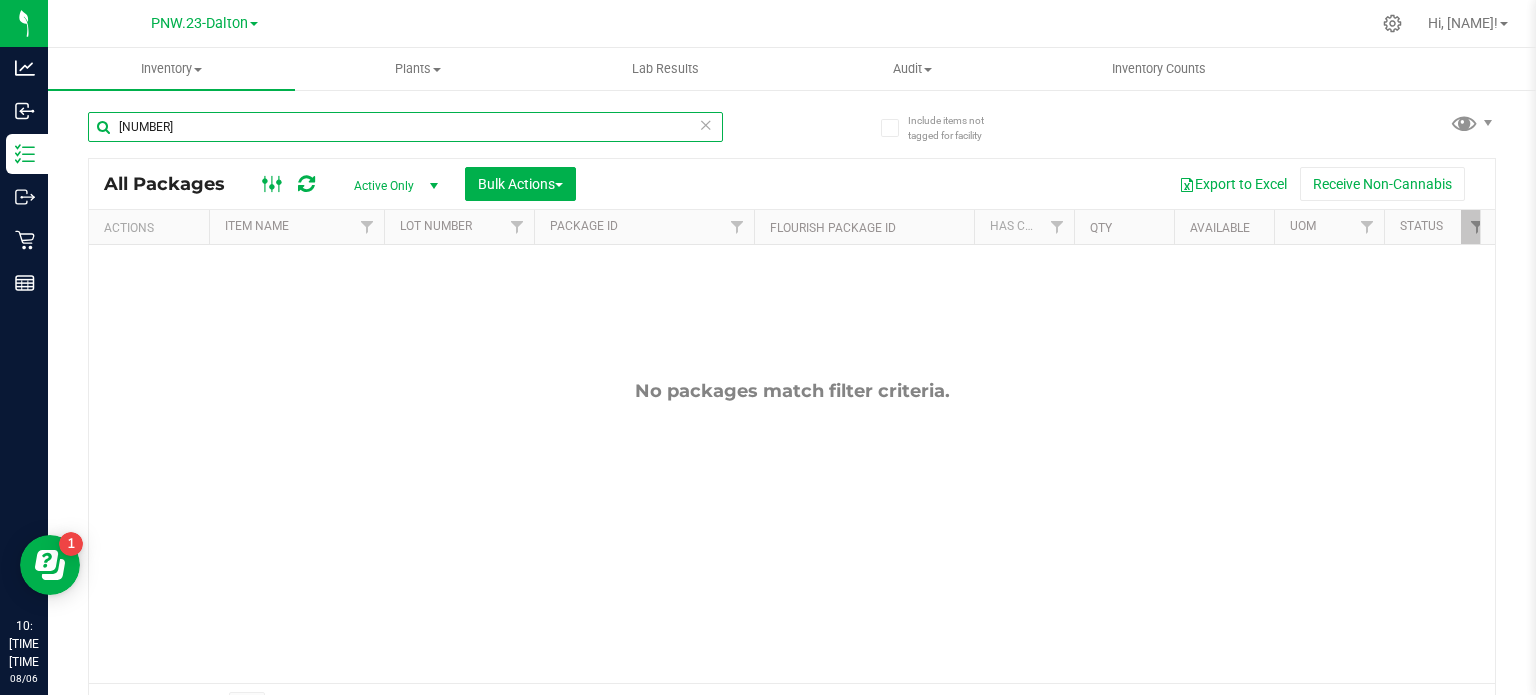 type on "05" 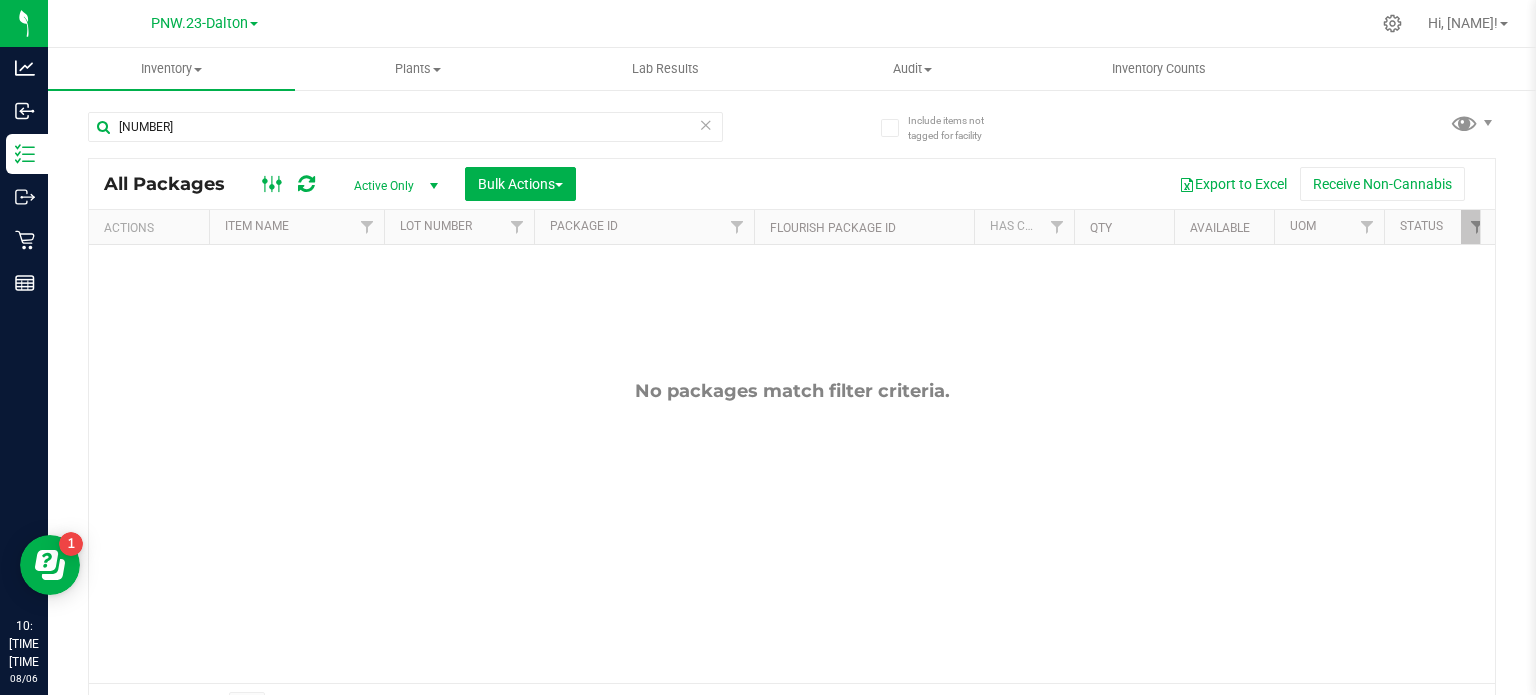 click 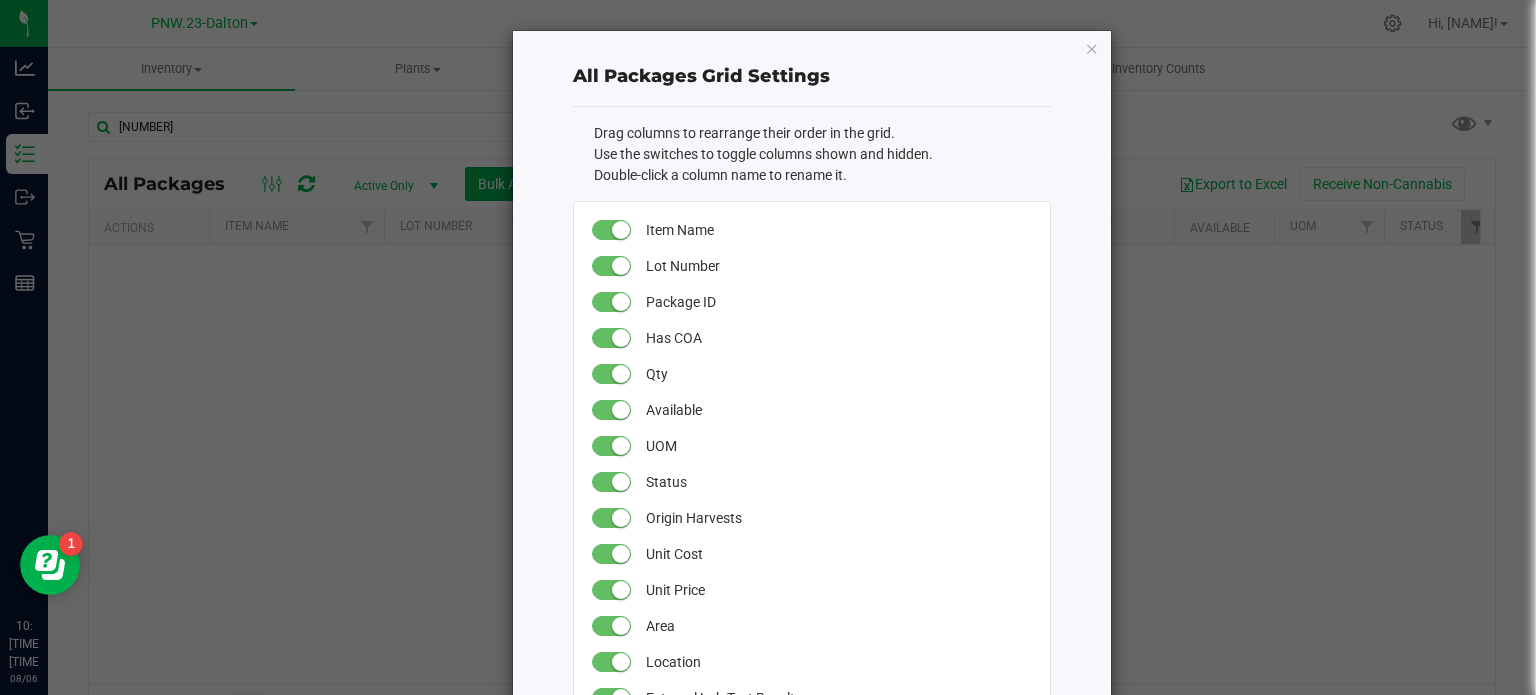 click on "All Packages Grid Settings   Drag columns to rearrange their order in the grid.   Use the switches to toggle columns shown and hidden.   Double-click a column name to rename it.   Item Name   Lot Number   Package ID   Has COA   Qty   Available   UOM   Status   Origin Harvests   Unit Cost   Unit Price   Area   Location   External Lab Test Result   Order Id   Shipment   SKU   Total Cost   Total Price   Total Available Cost   Total Non-Available Cost   Pkg Timestamp   Production Date   PO ID   Lock Code   Lab Test Result   External/Internal   Class   Category   Strain   Total THC%   Total CBD%   Src Type   SKU Name   SKU Retail Display Name   Non-Available   Source Packages   Parent Packages   Harvest Dates   Destination   Ref Field 1   Ref Field 2   Ref Field 3   Version   Season   Style   Proc Duration   Temperature   Pressure   Equipment Code   Use By   External Item Name   Part Number   Moisture %   Brand   Description   Created Date   Created By   Modified Date   Modified By   Cancel   Update" 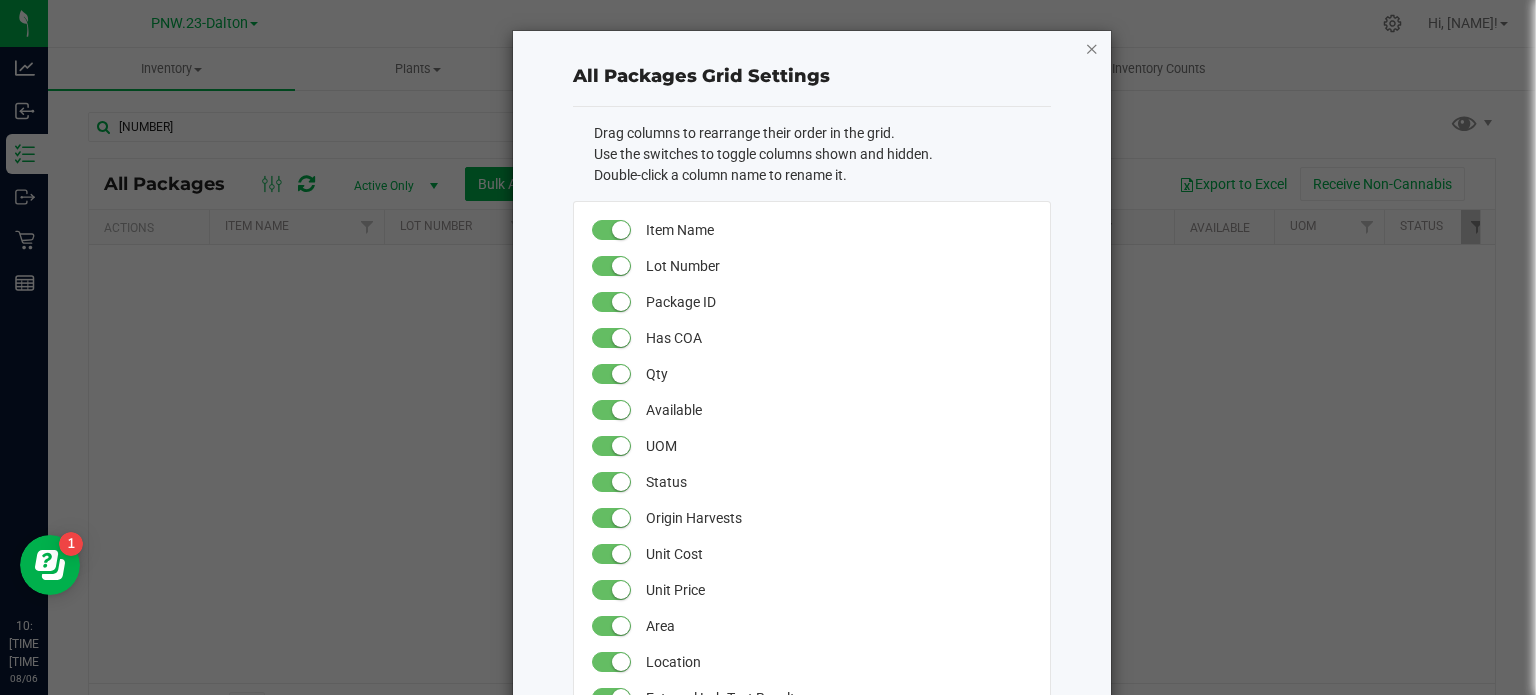 click 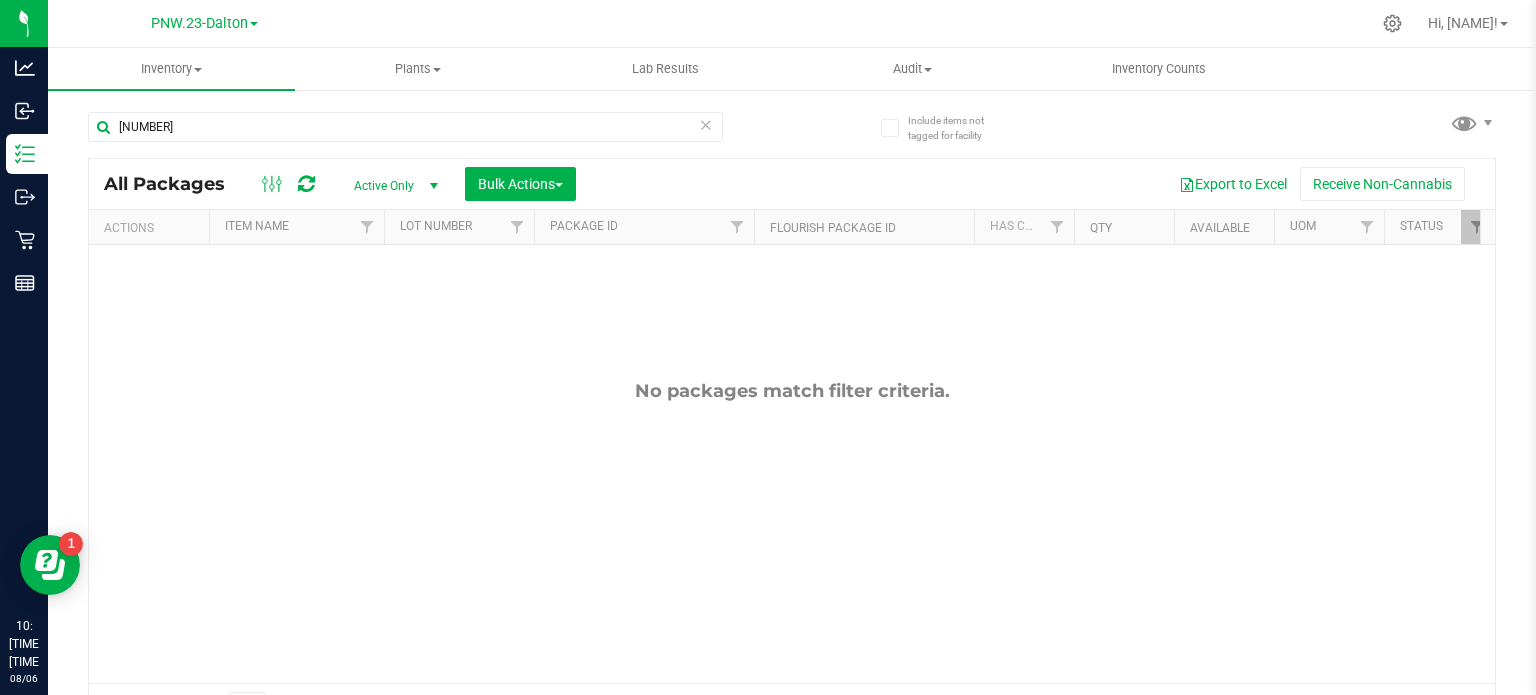 click at bounding box center [706, 124] 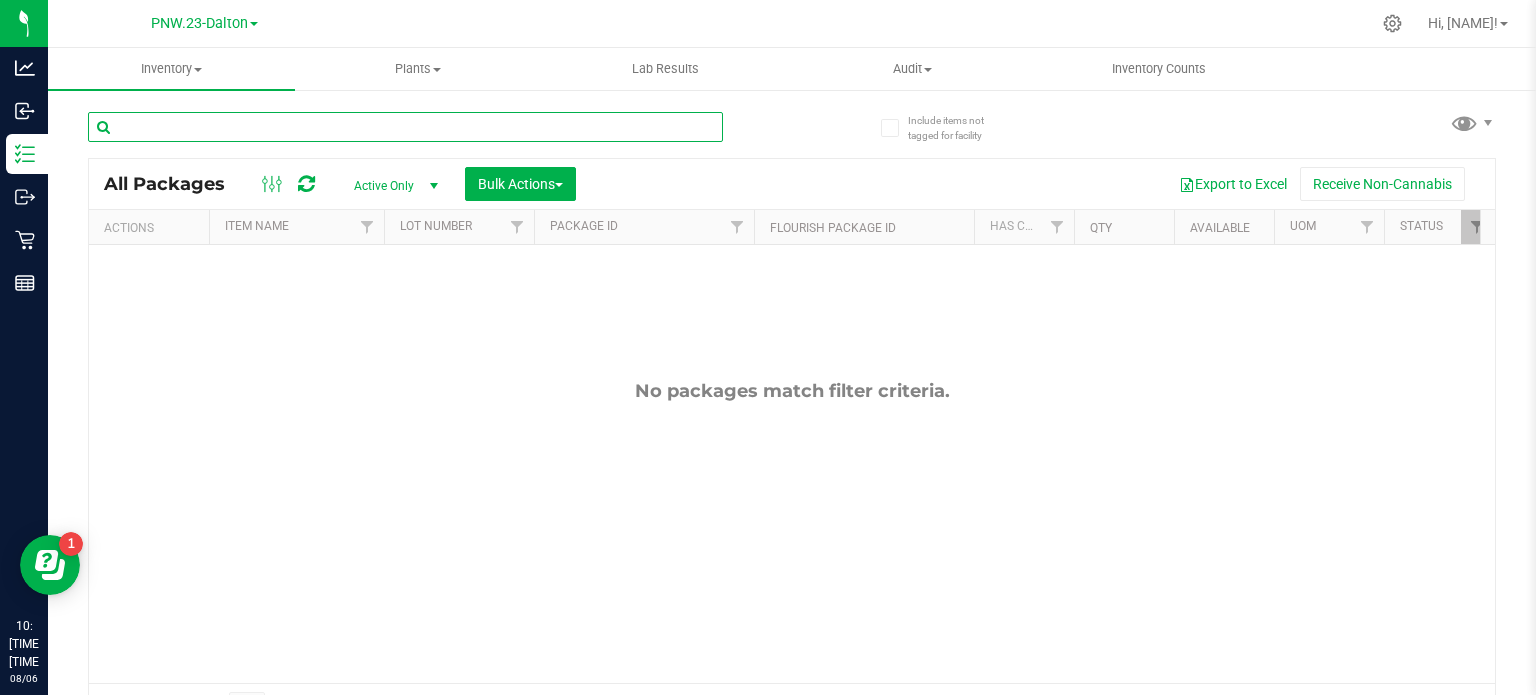 click at bounding box center [405, 127] 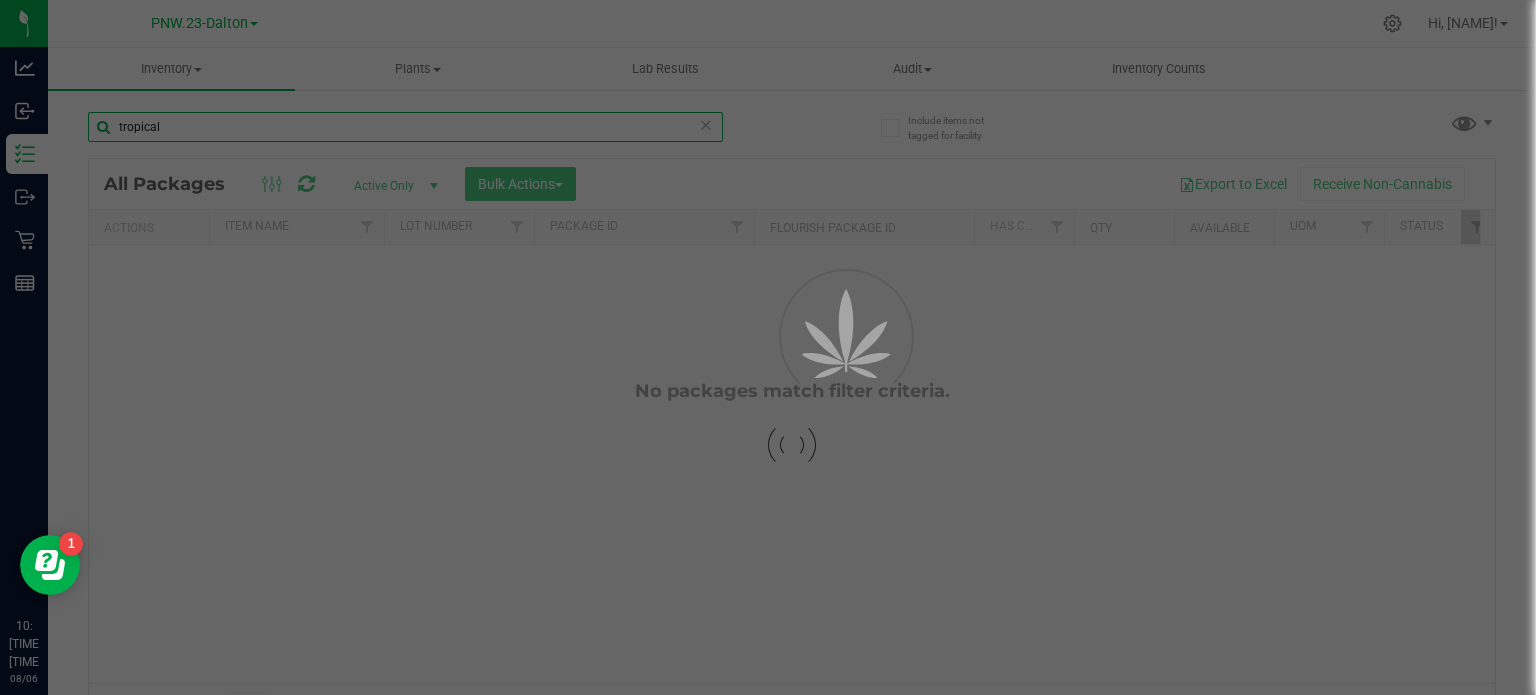type on "tropical" 